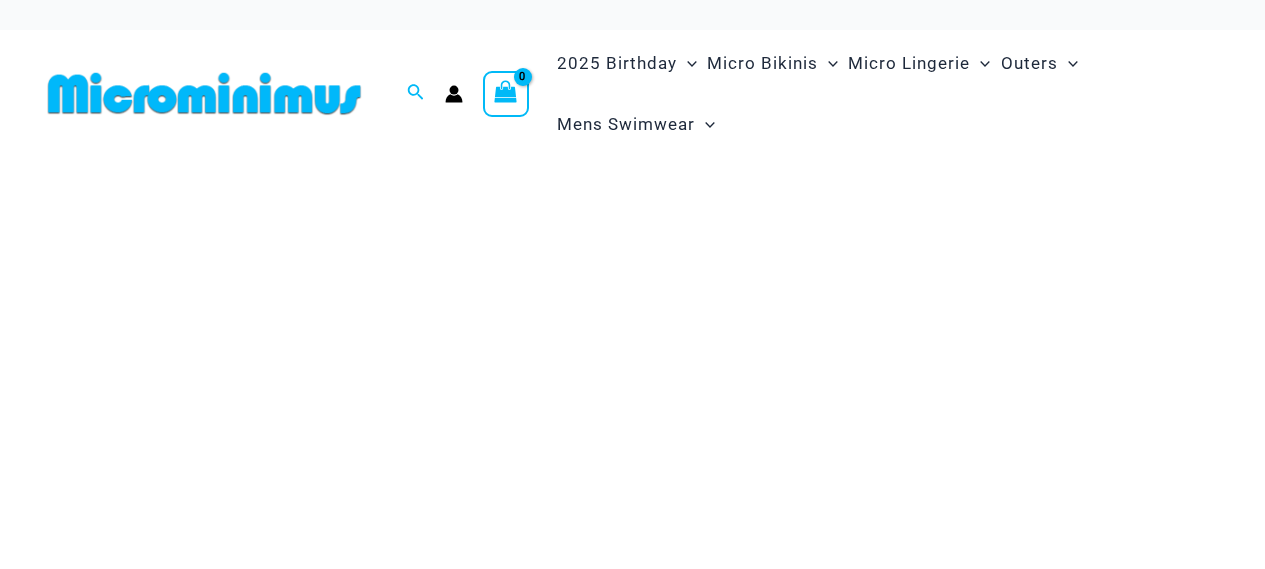 scroll, scrollTop: 0, scrollLeft: 0, axis: both 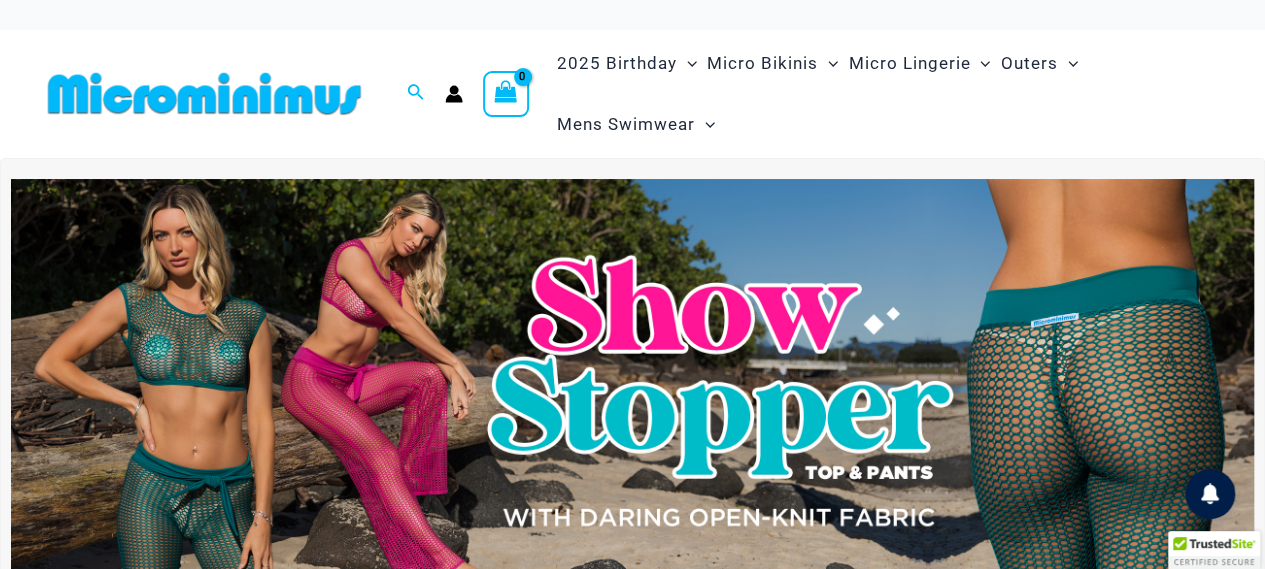 type on "**********" 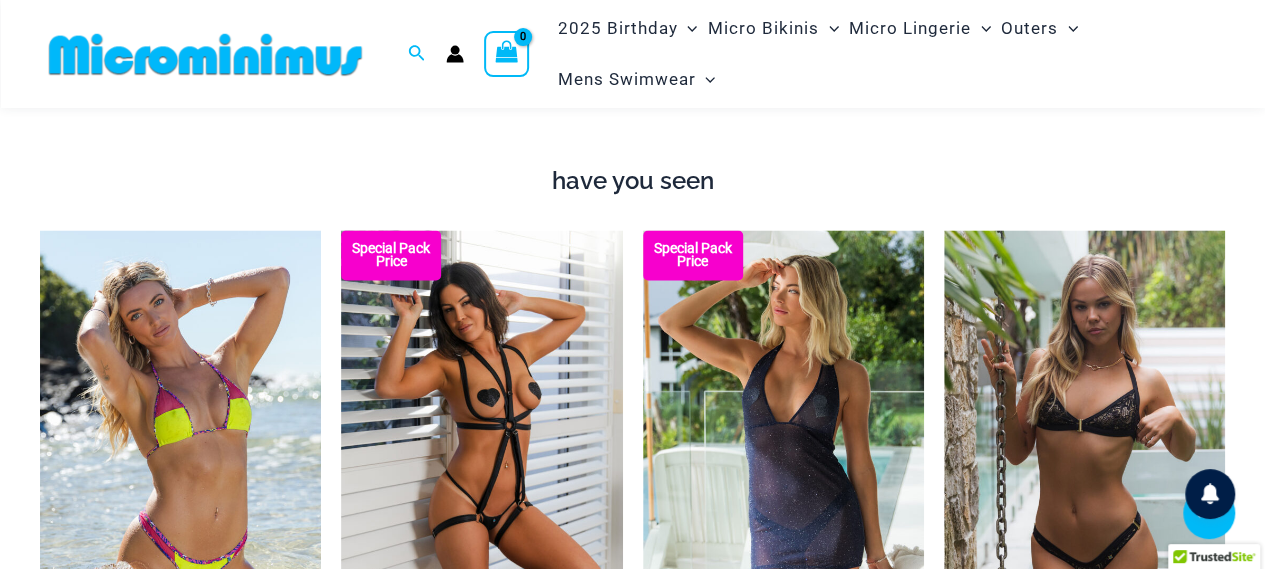 scroll, scrollTop: 1612, scrollLeft: 0, axis: vertical 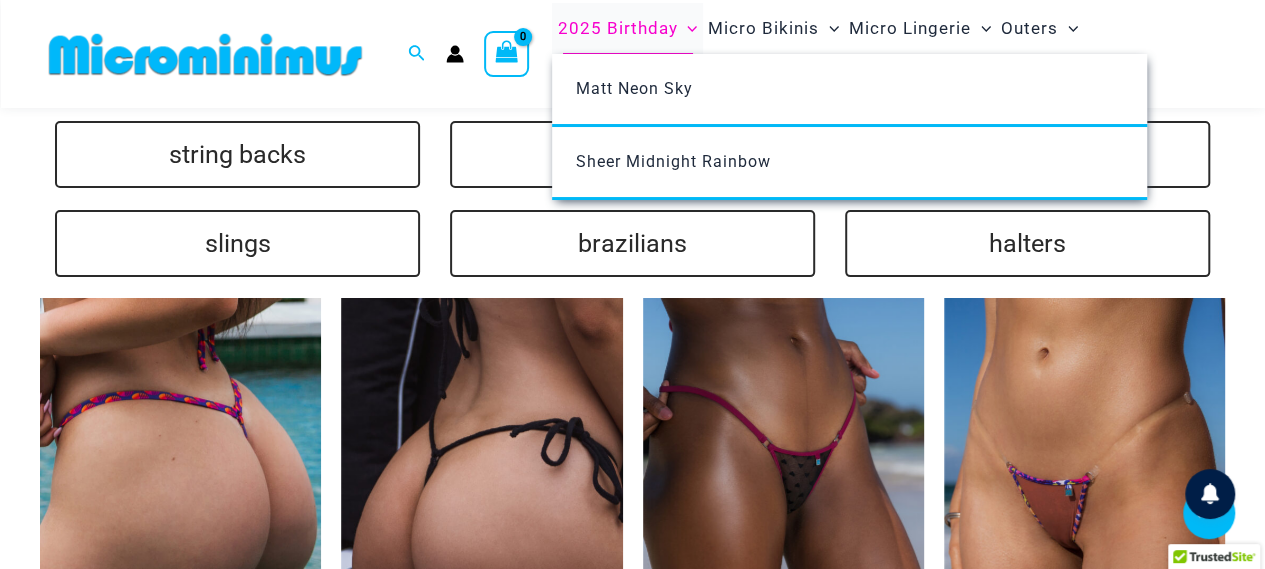 click on "2025 Birthday" at bounding box center [617, 28] 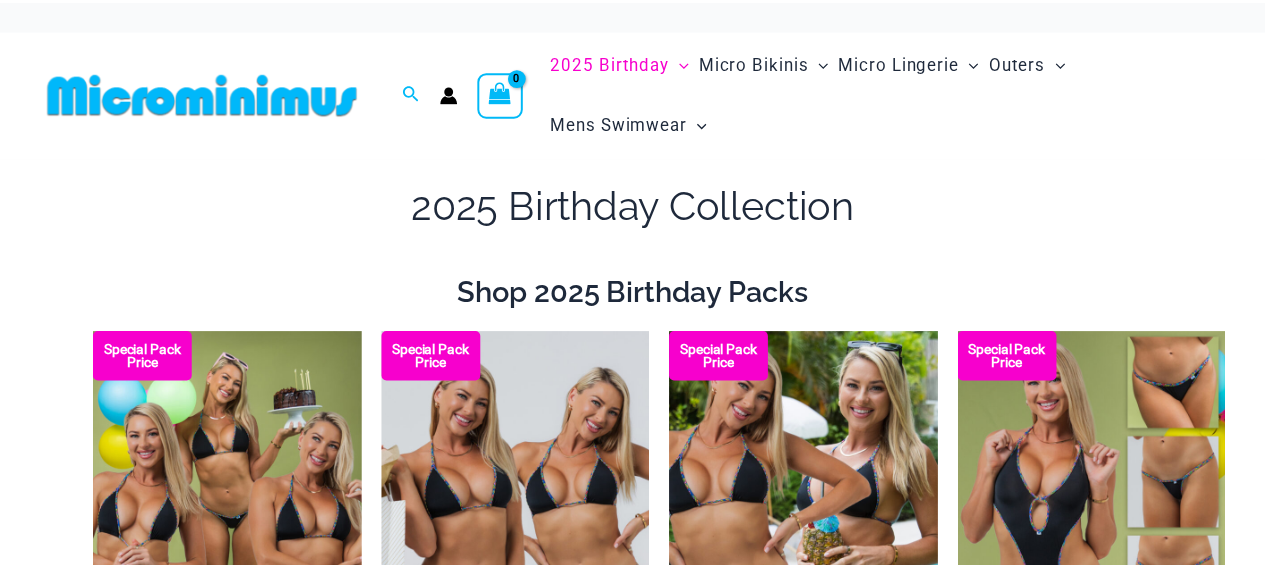 scroll, scrollTop: 0, scrollLeft: 0, axis: both 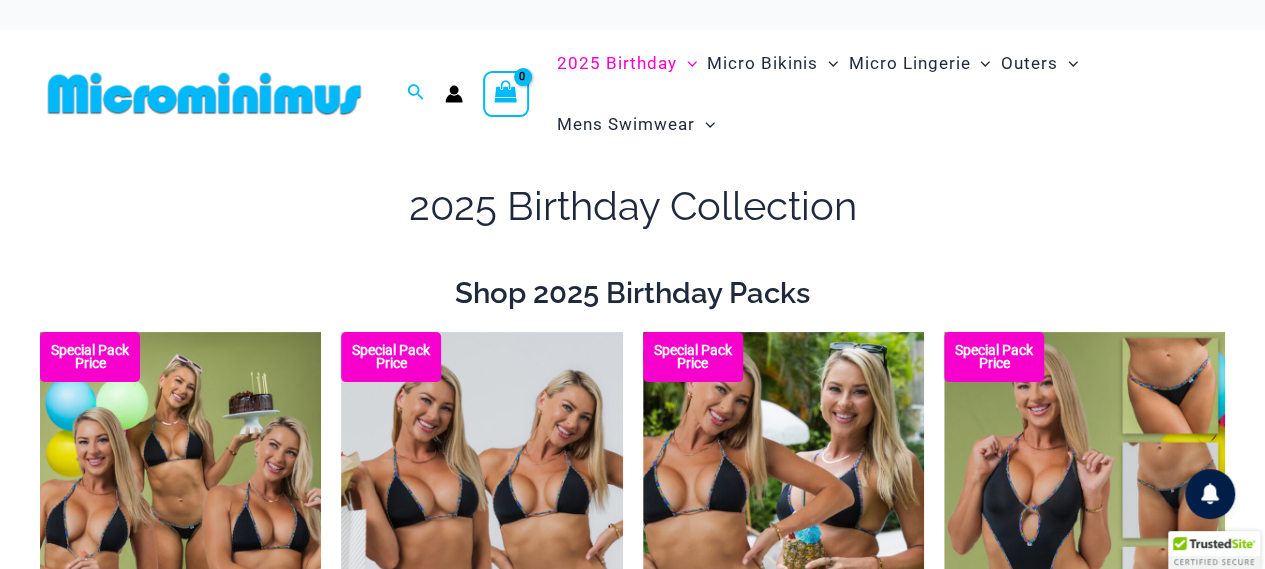 type on "**********" 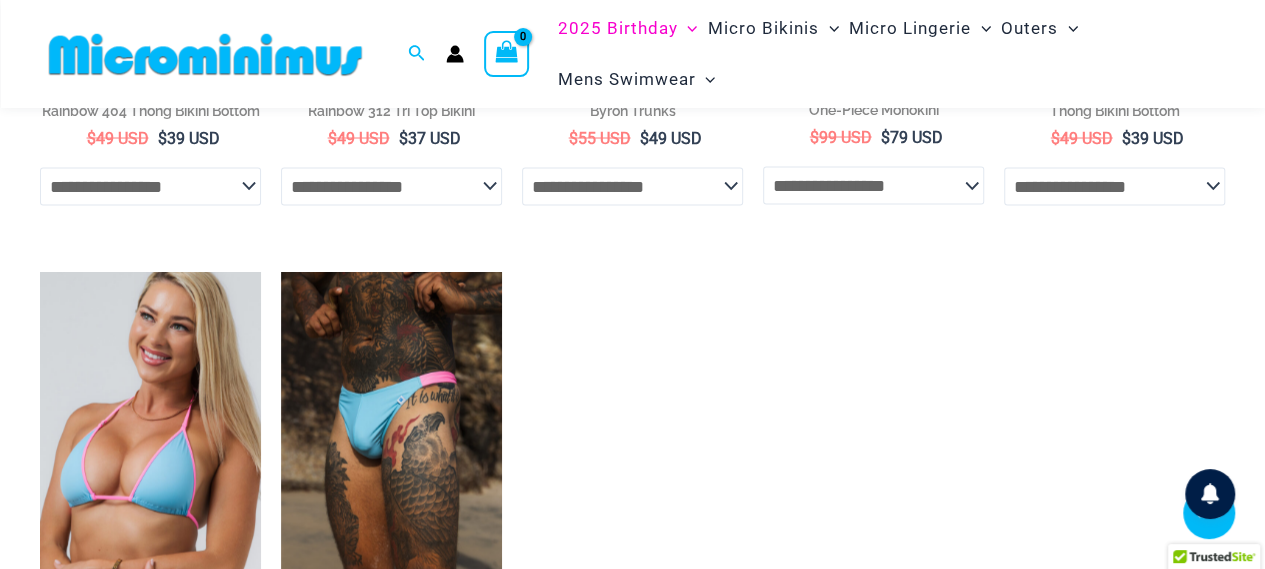 scroll, scrollTop: 1891, scrollLeft: 0, axis: vertical 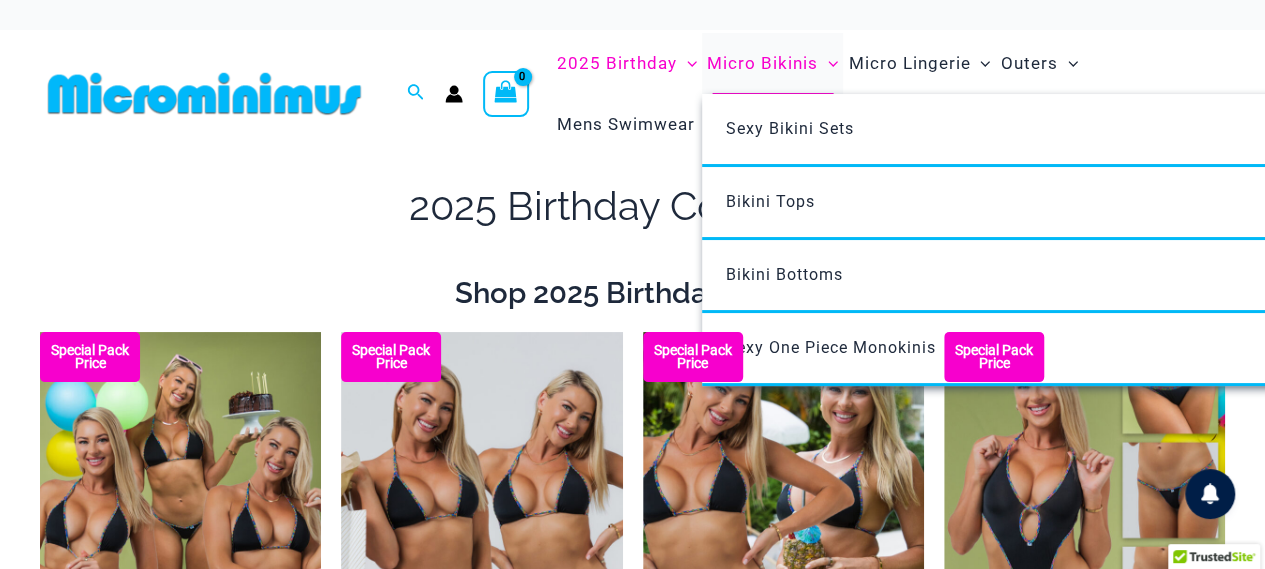 click on "Micro Bikinis" at bounding box center [762, 63] 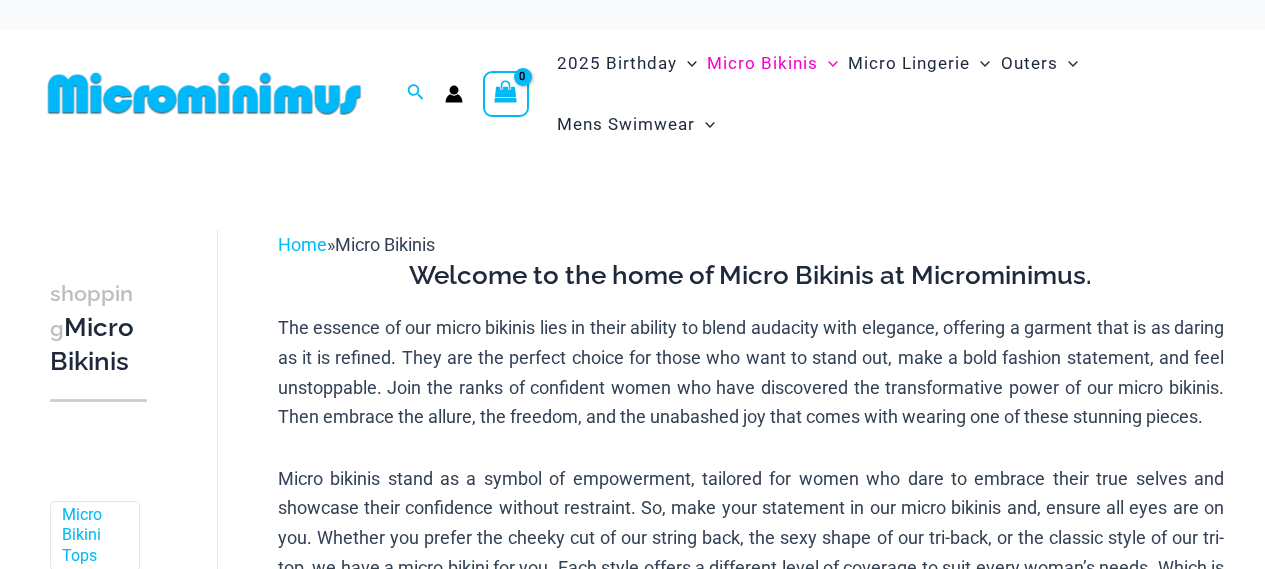 scroll, scrollTop: 0, scrollLeft: 0, axis: both 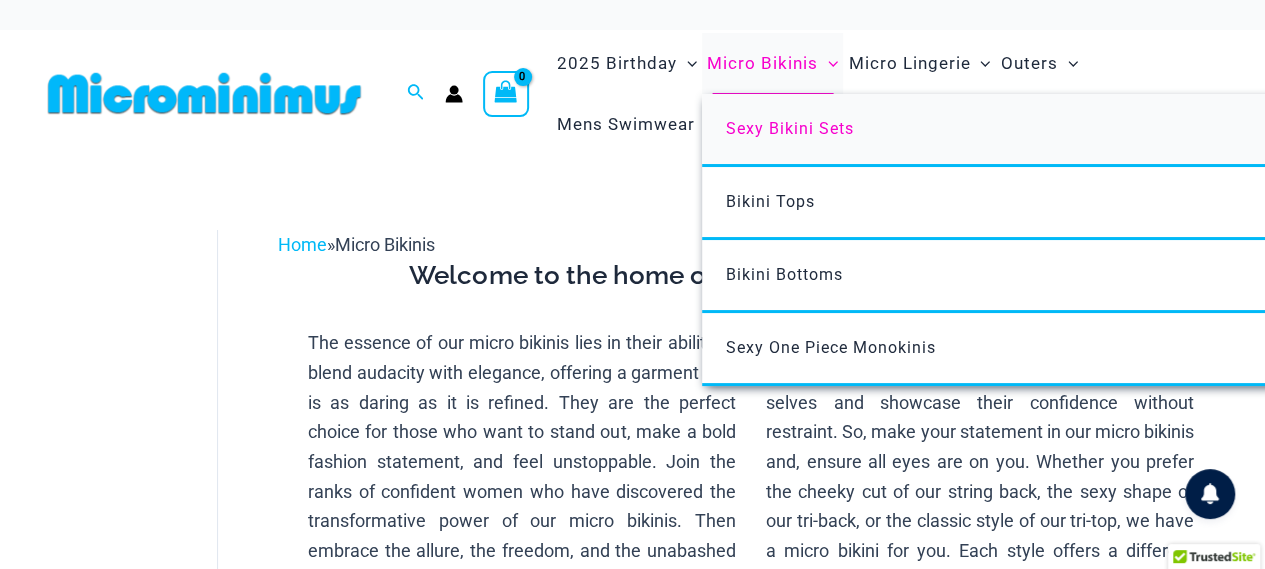 type on "**********" 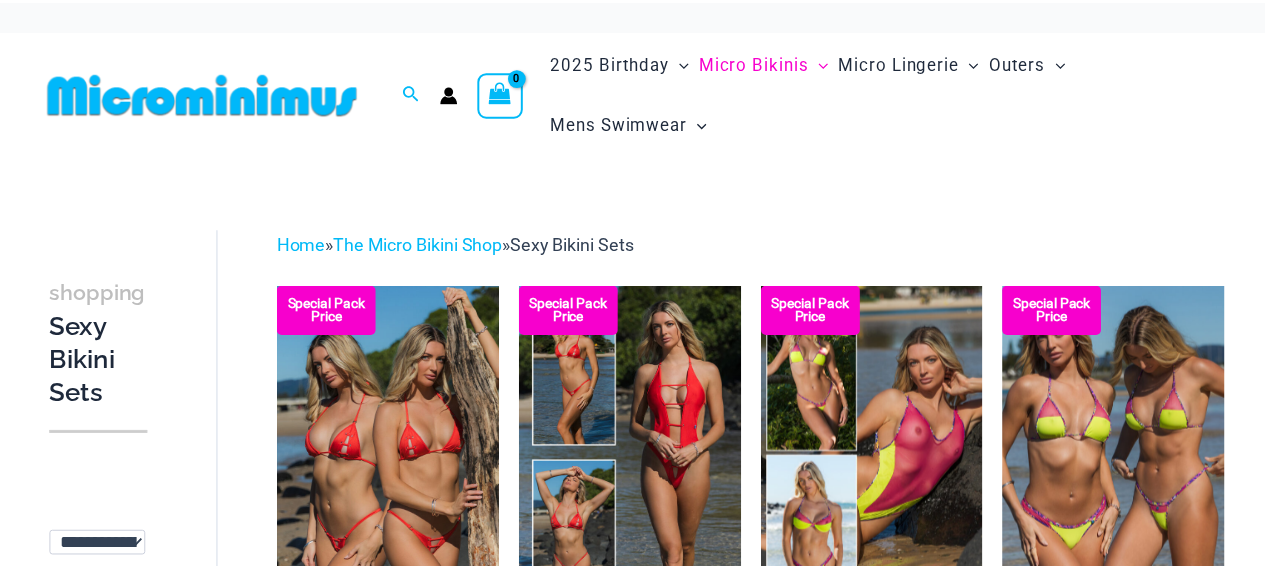 scroll, scrollTop: 0, scrollLeft: 0, axis: both 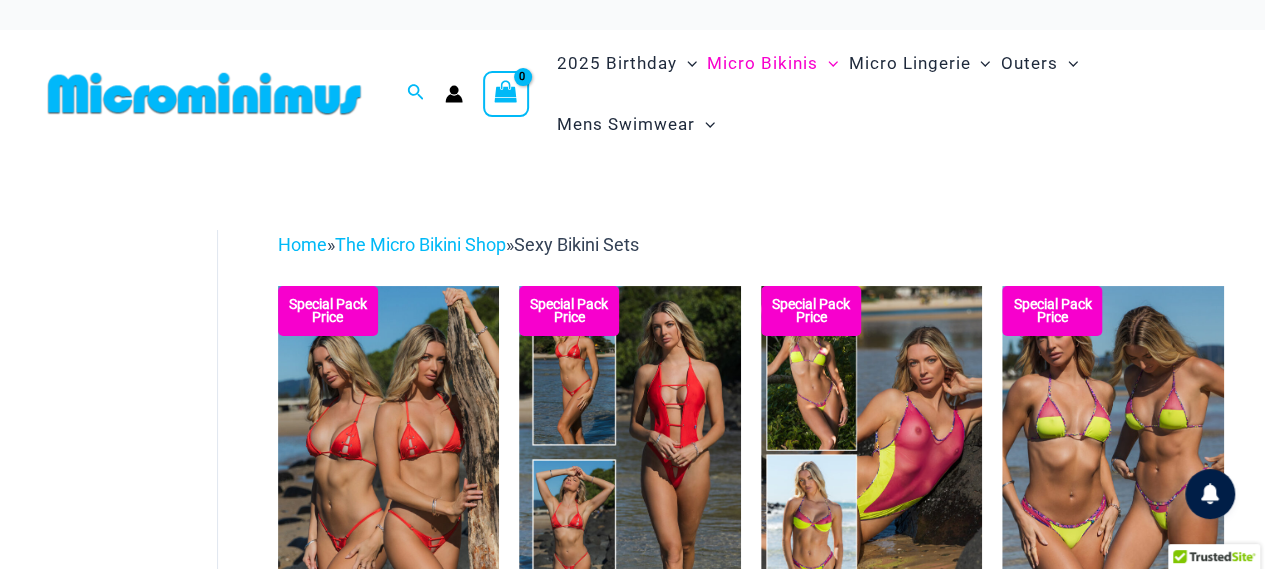 type on "**********" 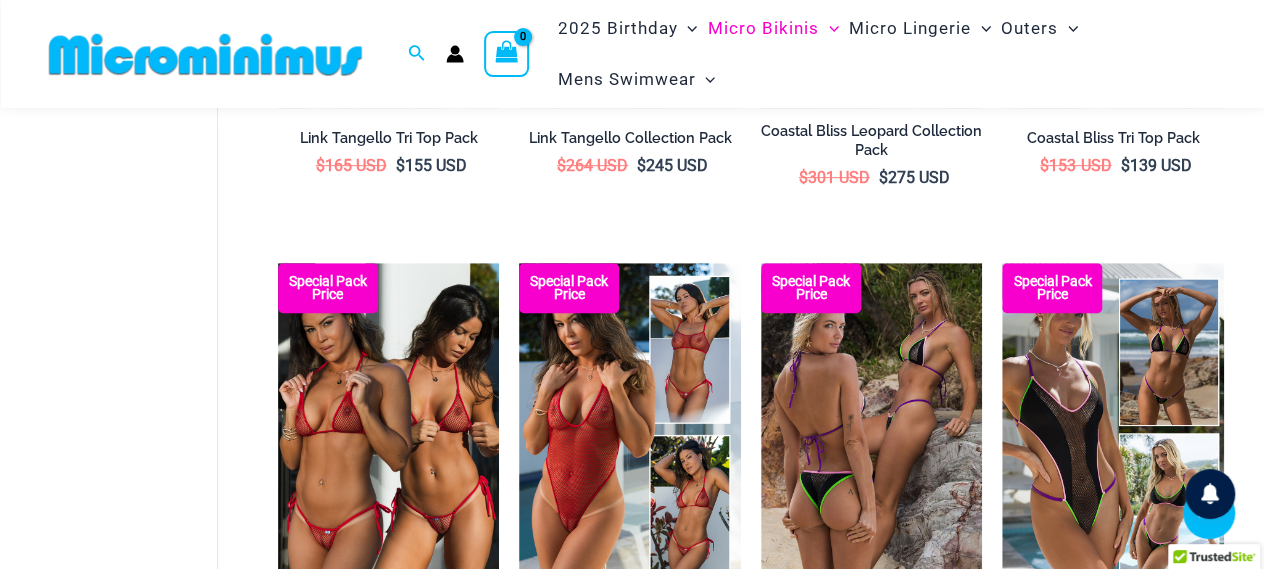 scroll, scrollTop: 638, scrollLeft: 0, axis: vertical 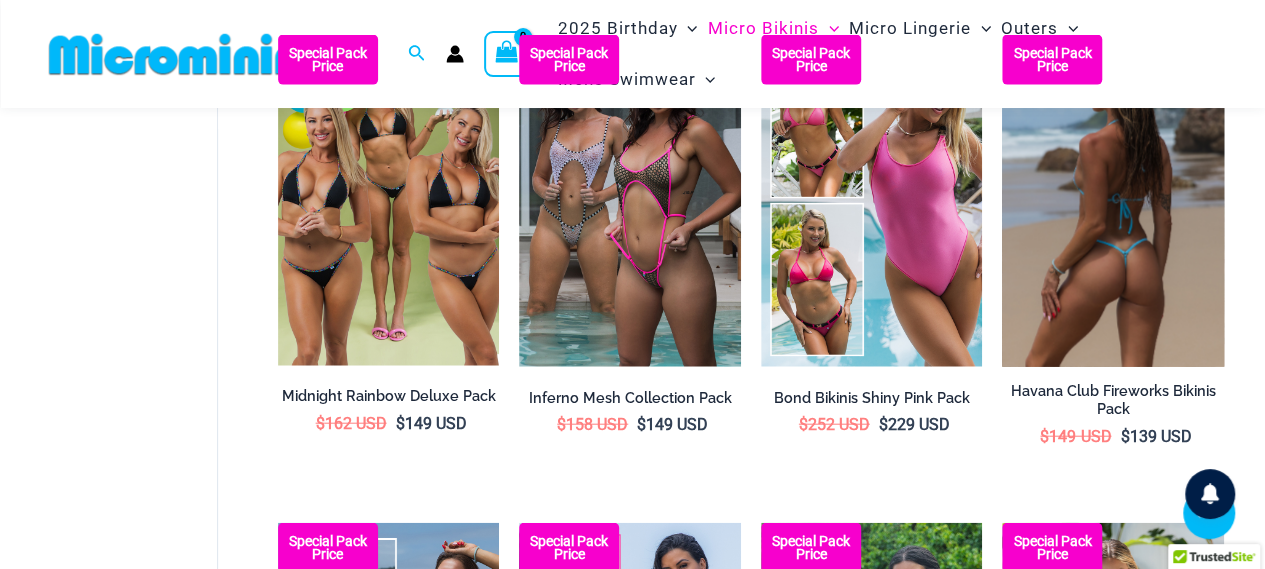 click at bounding box center [1113, 201] 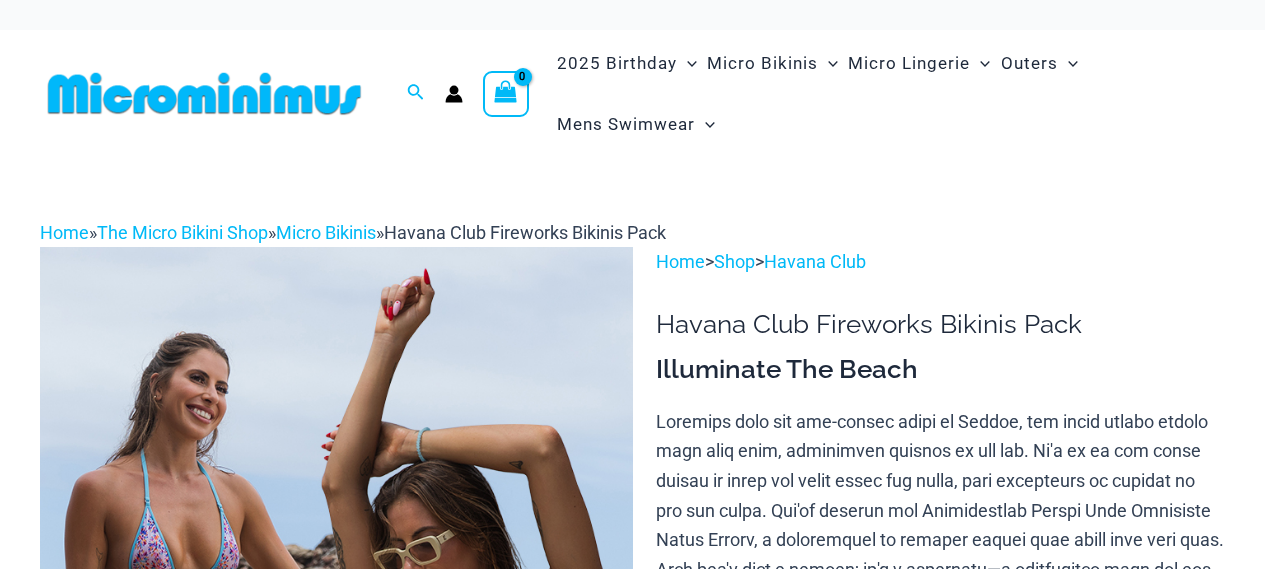 scroll, scrollTop: 0, scrollLeft: 0, axis: both 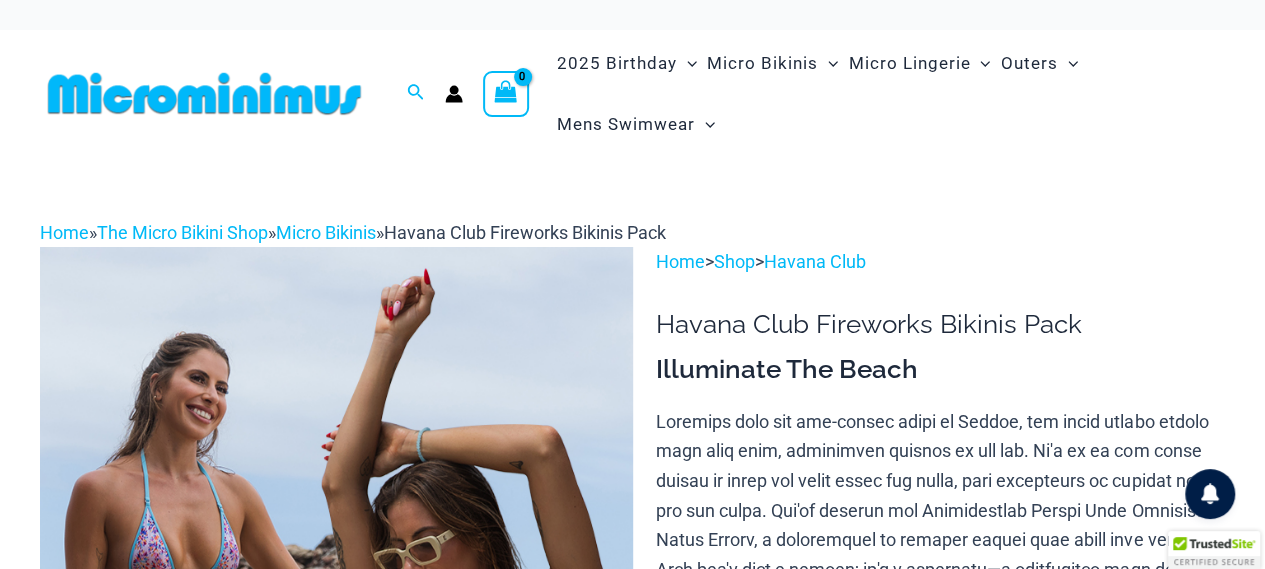 type on "**********" 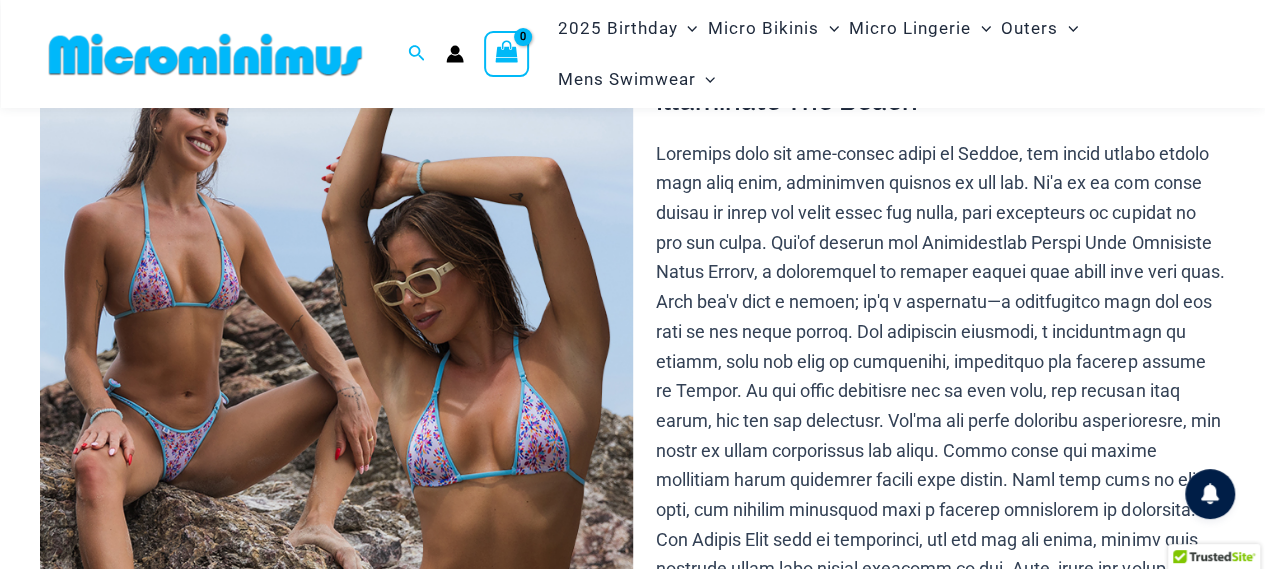 click on "Skip to content
Search for:
Search
Search
No products in the cart.
No products in the cart.
Continue Shopping
2025 Birthday" at bounding box center (632, 3858) 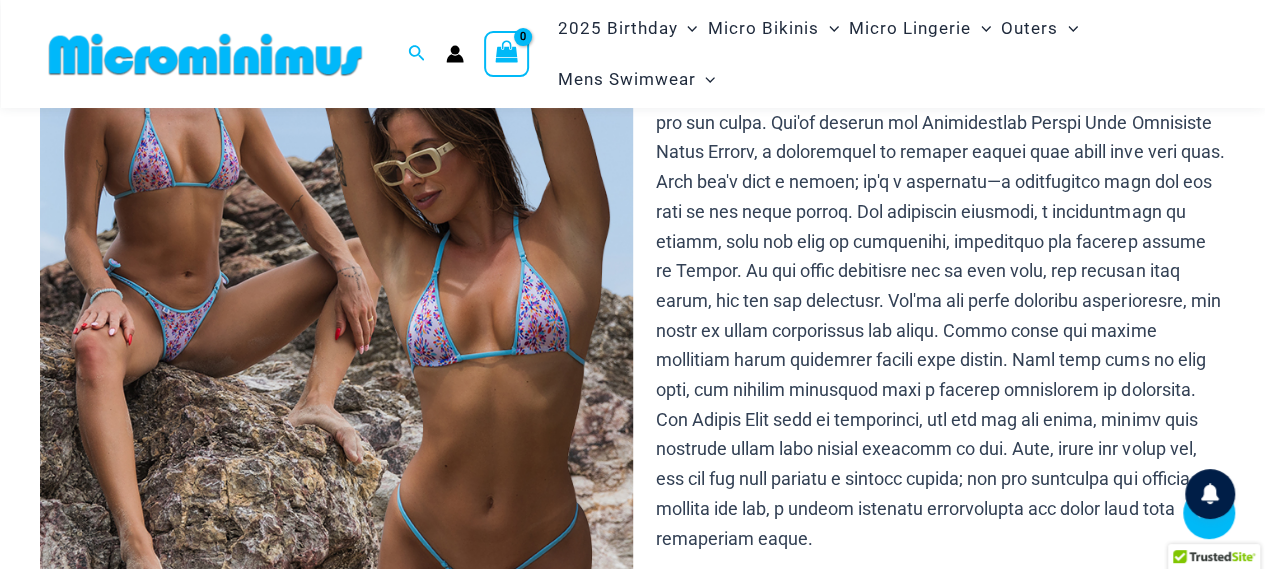 scroll, scrollTop: 528, scrollLeft: 0, axis: vertical 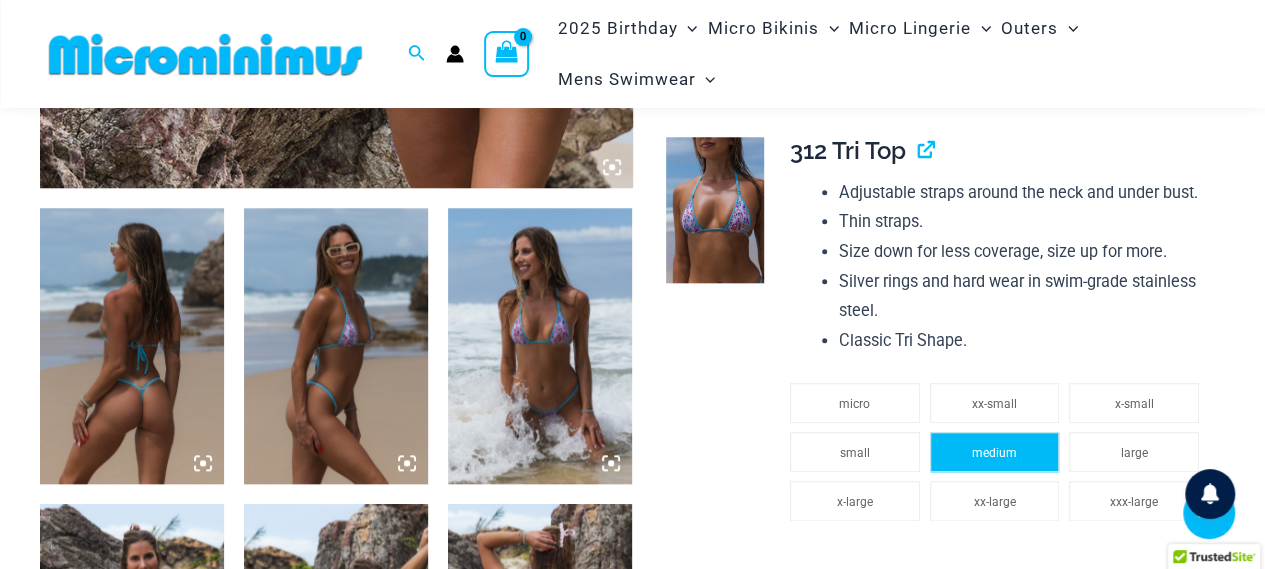 click on "medium" 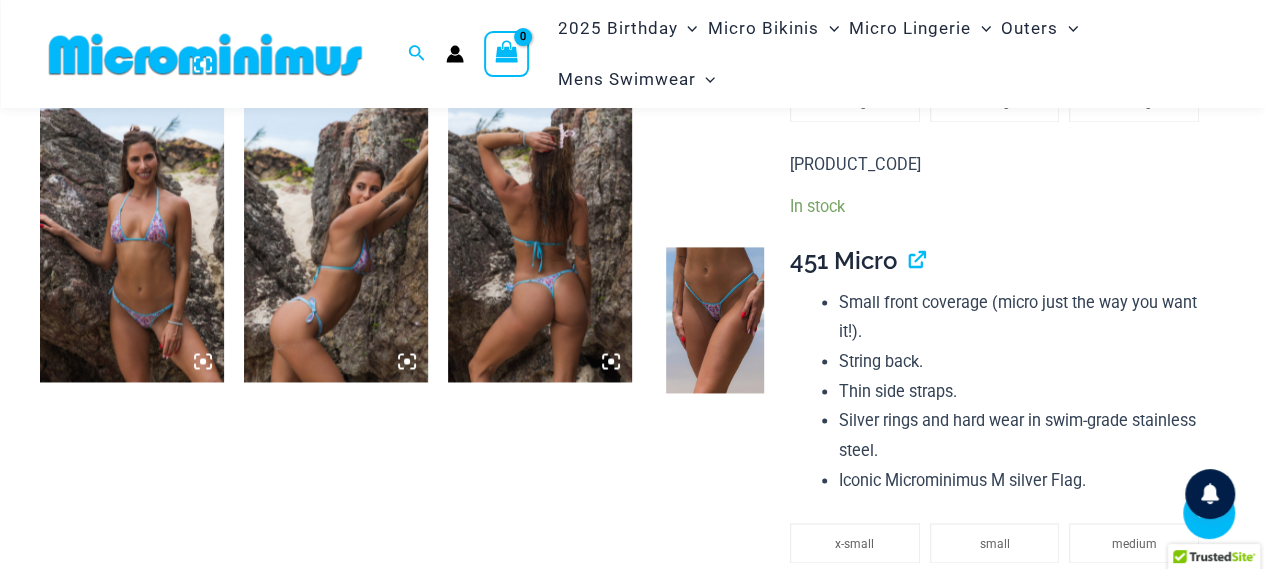 scroll, scrollTop: 1354, scrollLeft: 0, axis: vertical 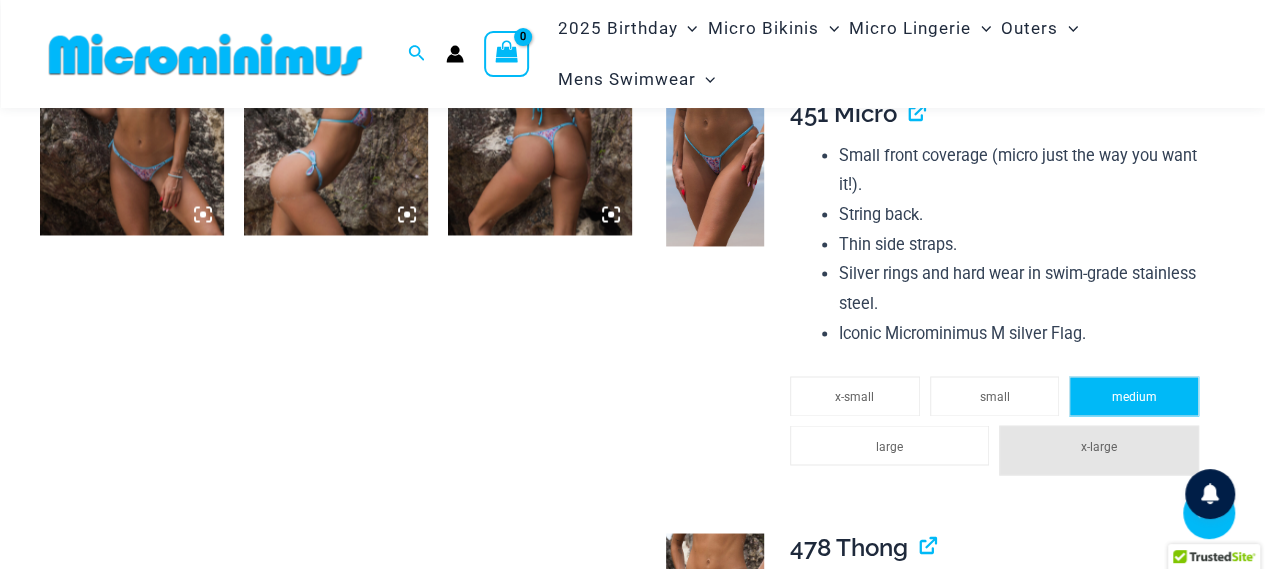 click on "medium" 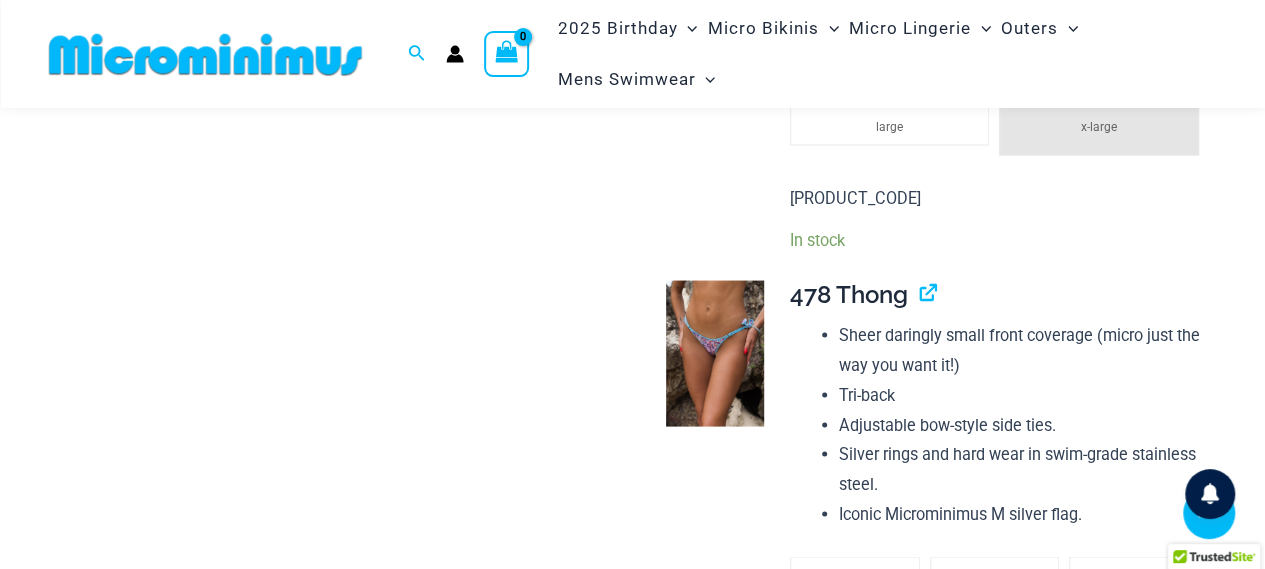 scroll, scrollTop: 1886, scrollLeft: 0, axis: vertical 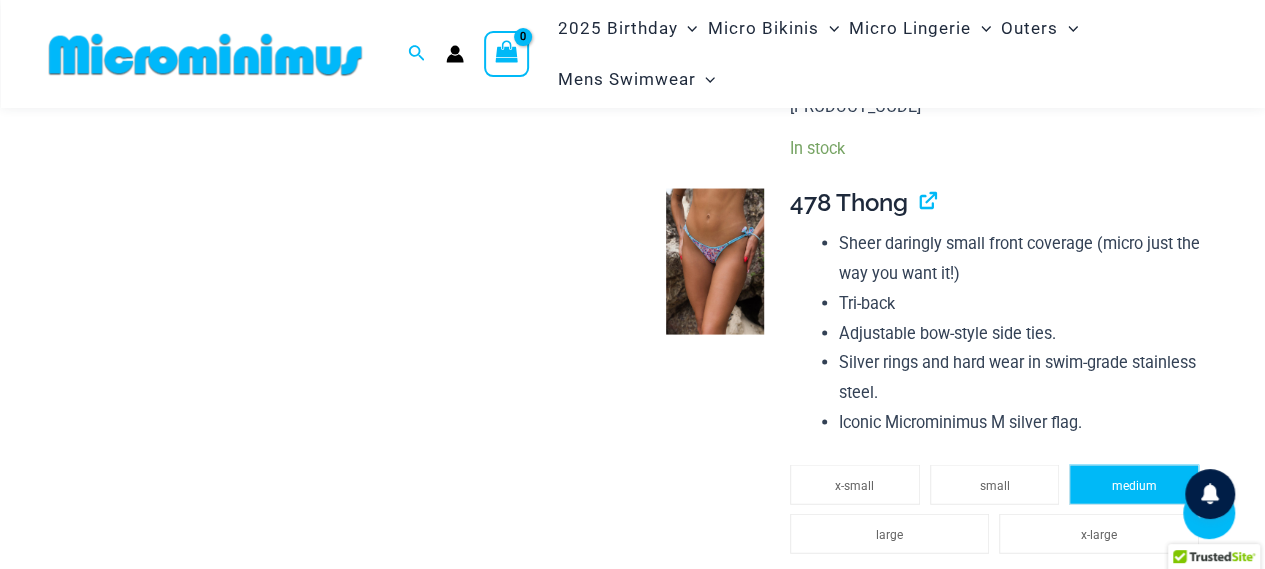 click on "medium" 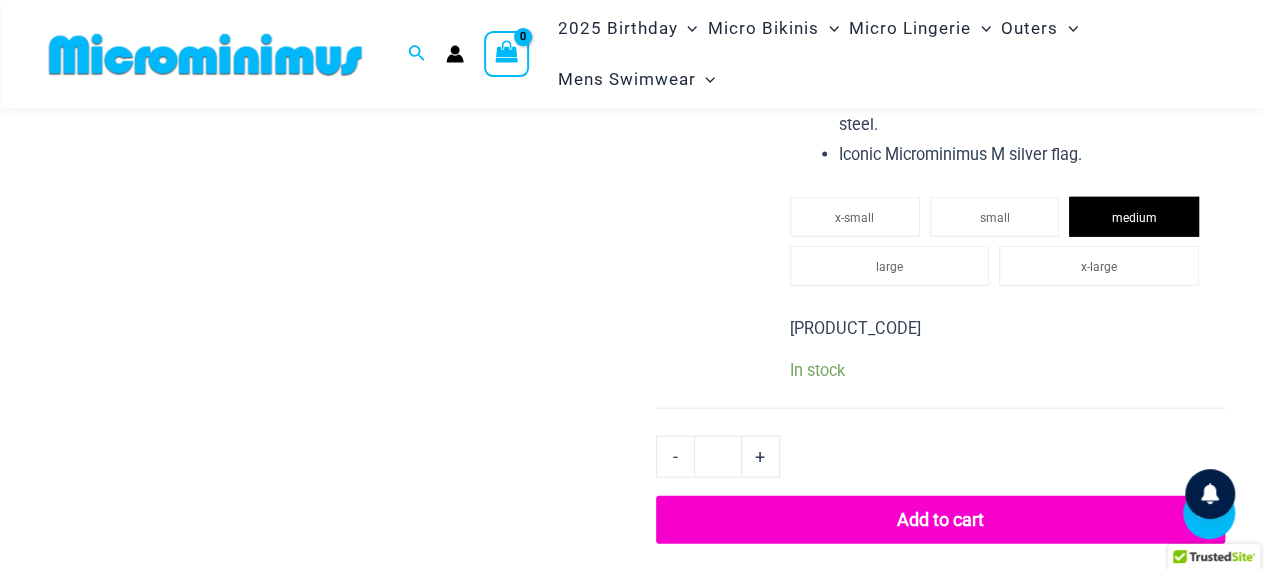 scroll, scrollTop: 2246, scrollLeft: 0, axis: vertical 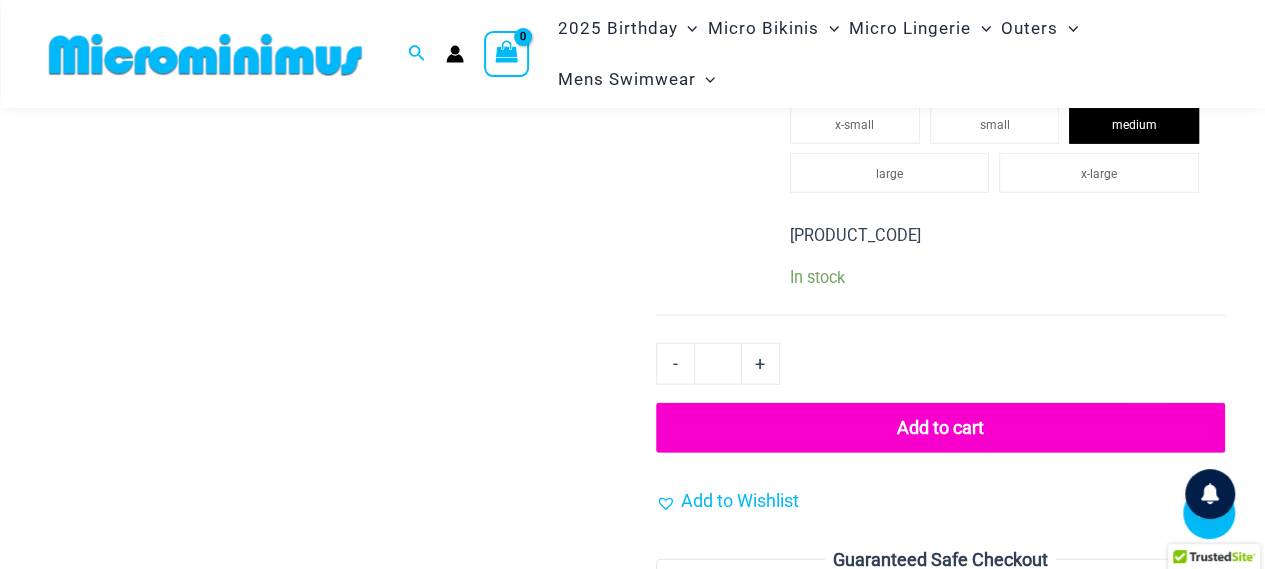 click on "Add to cart" at bounding box center (940, 428) 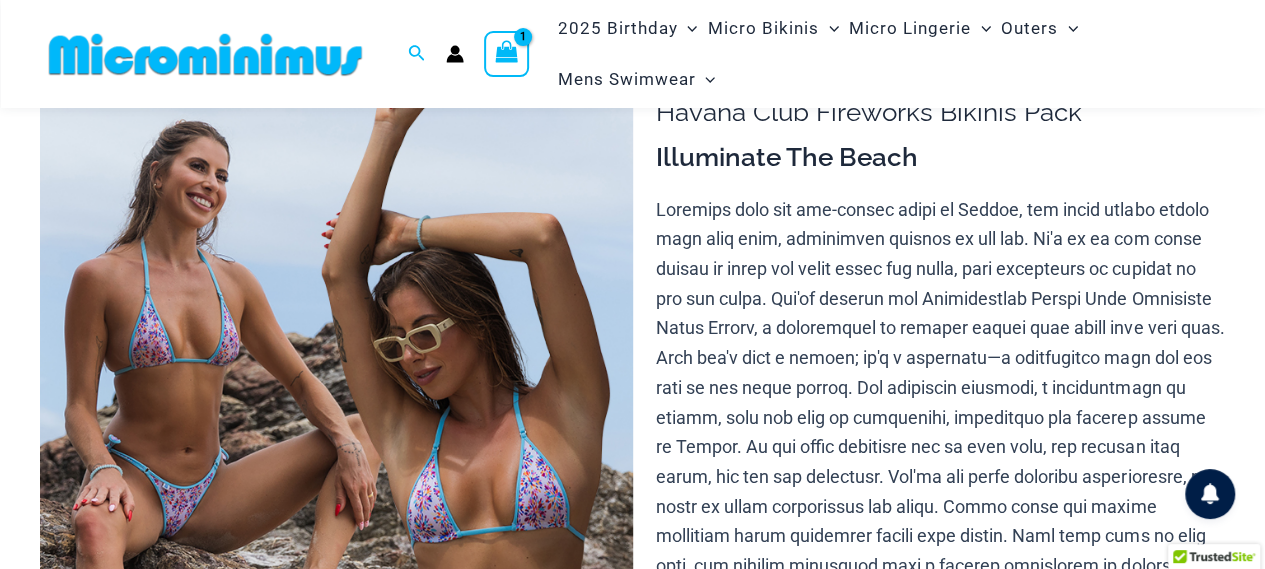 scroll, scrollTop: 127, scrollLeft: 0, axis: vertical 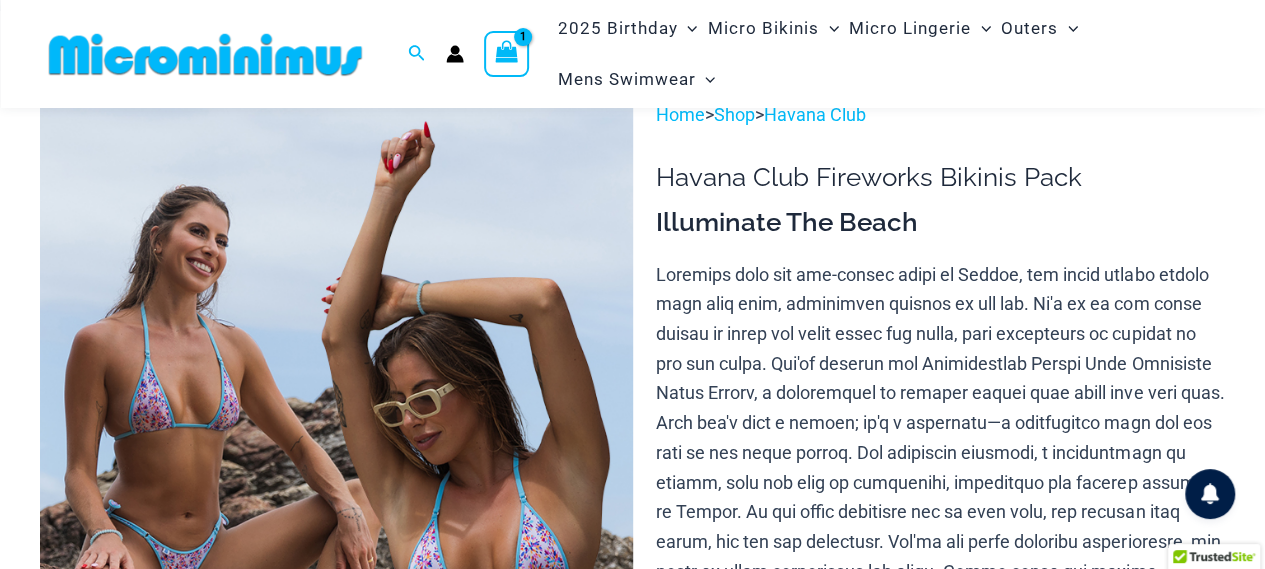 click at bounding box center (336, 544) 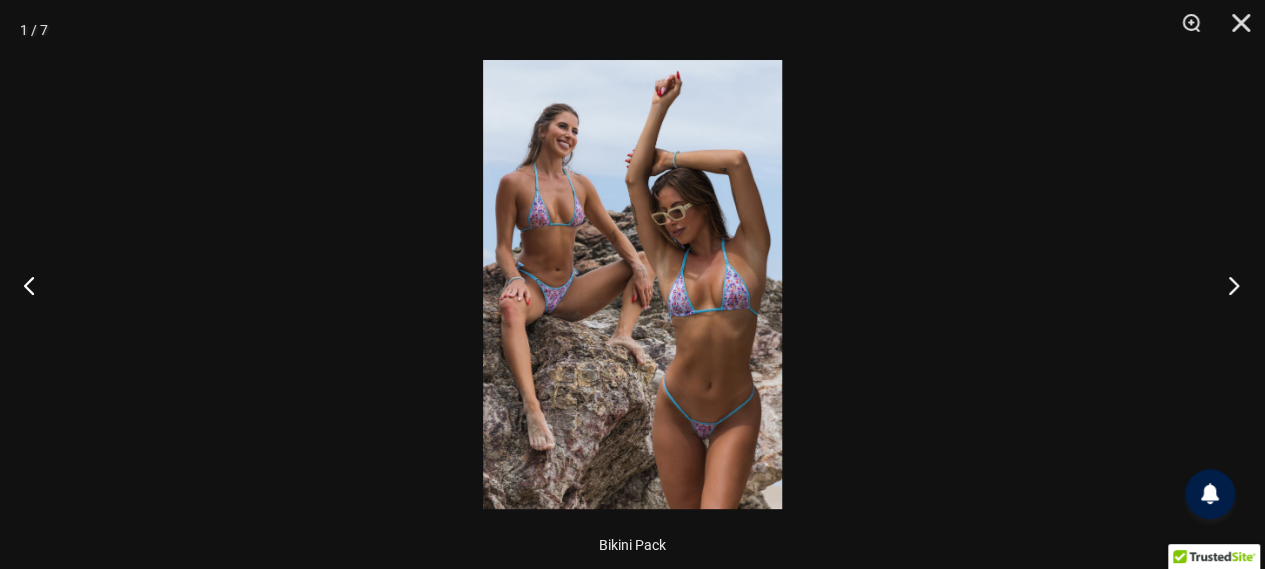 click at bounding box center (1227, 285) 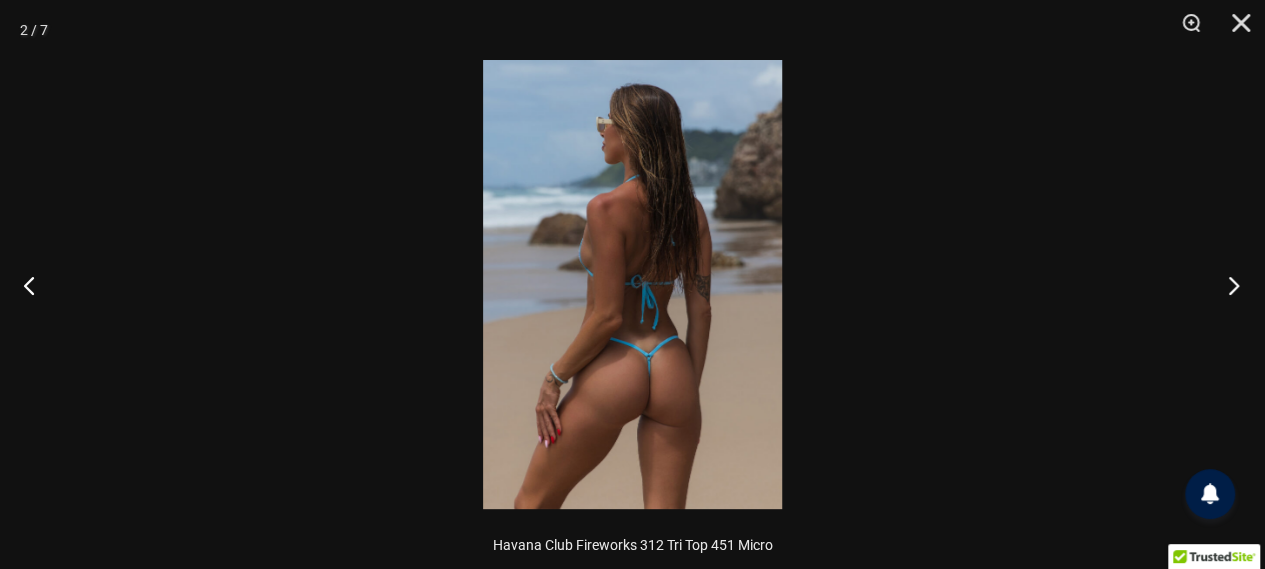 click at bounding box center [1227, 285] 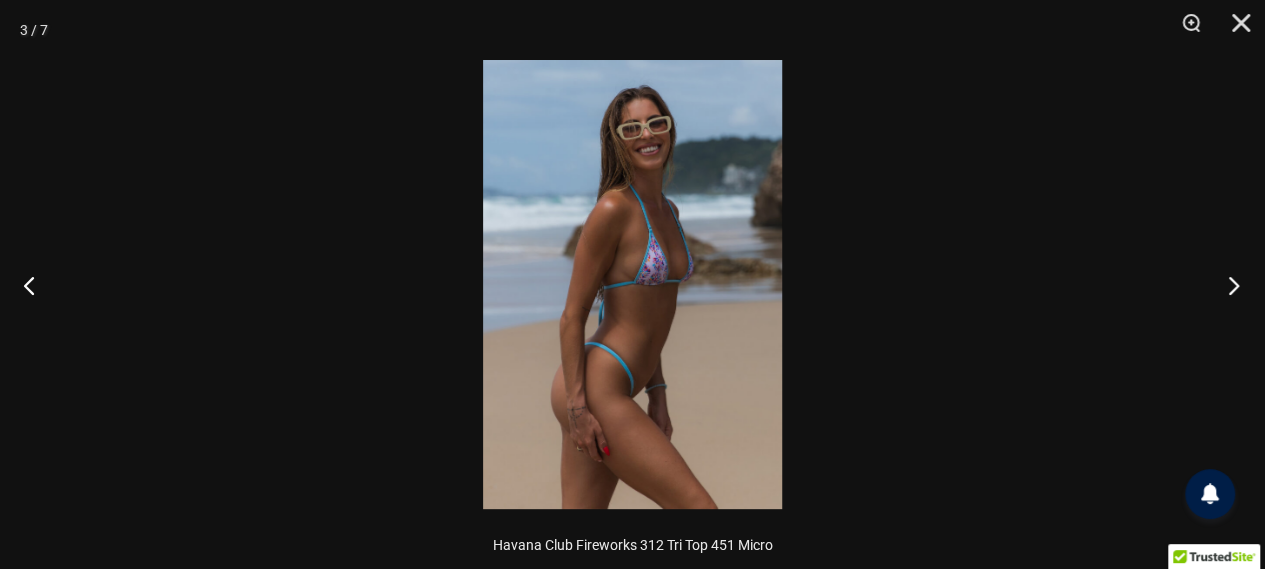 click at bounding box center (1227, 285) 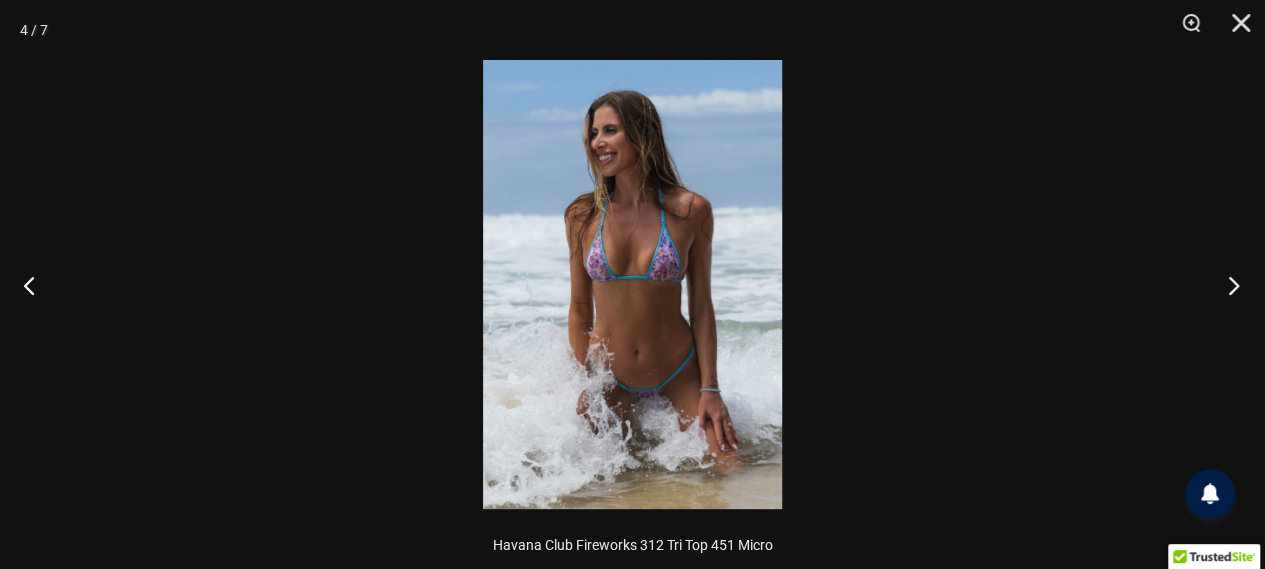 click at bounding box center [1227, 285] 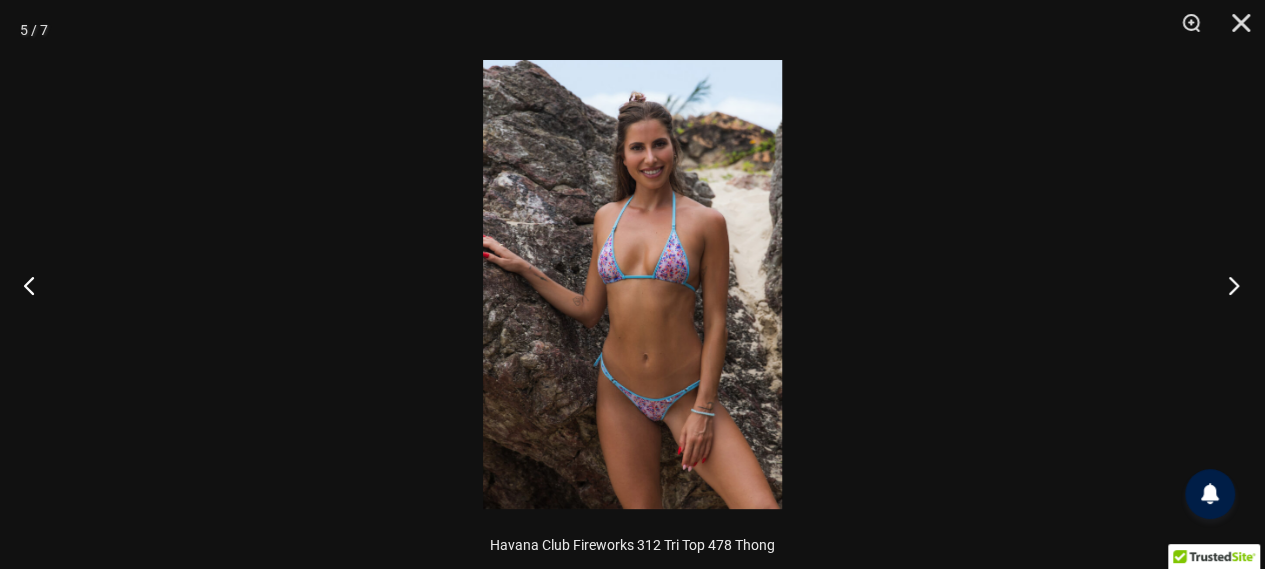 click at bounding box center (1227, 285) 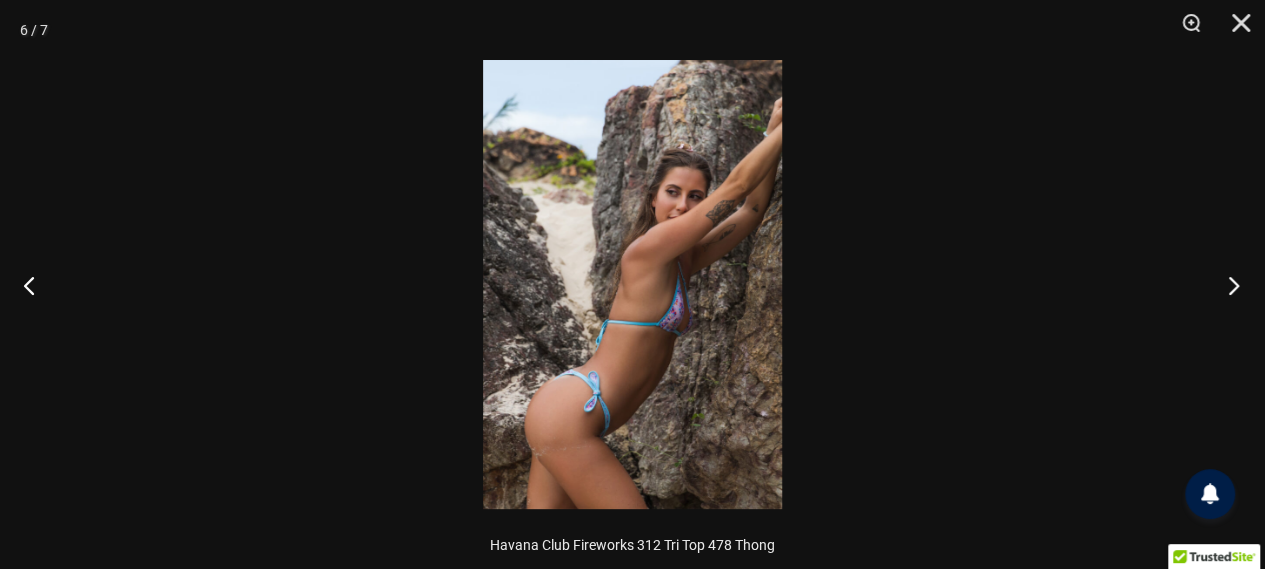 click at bounding box center [1227, 285] 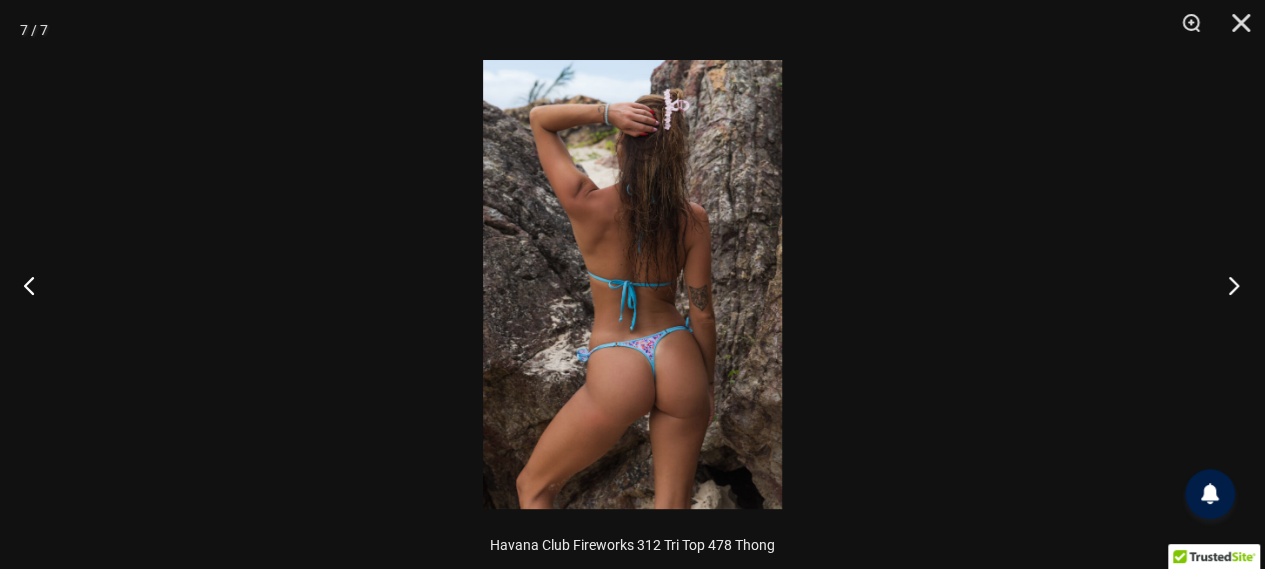 click at bounding box center [1227, 285] 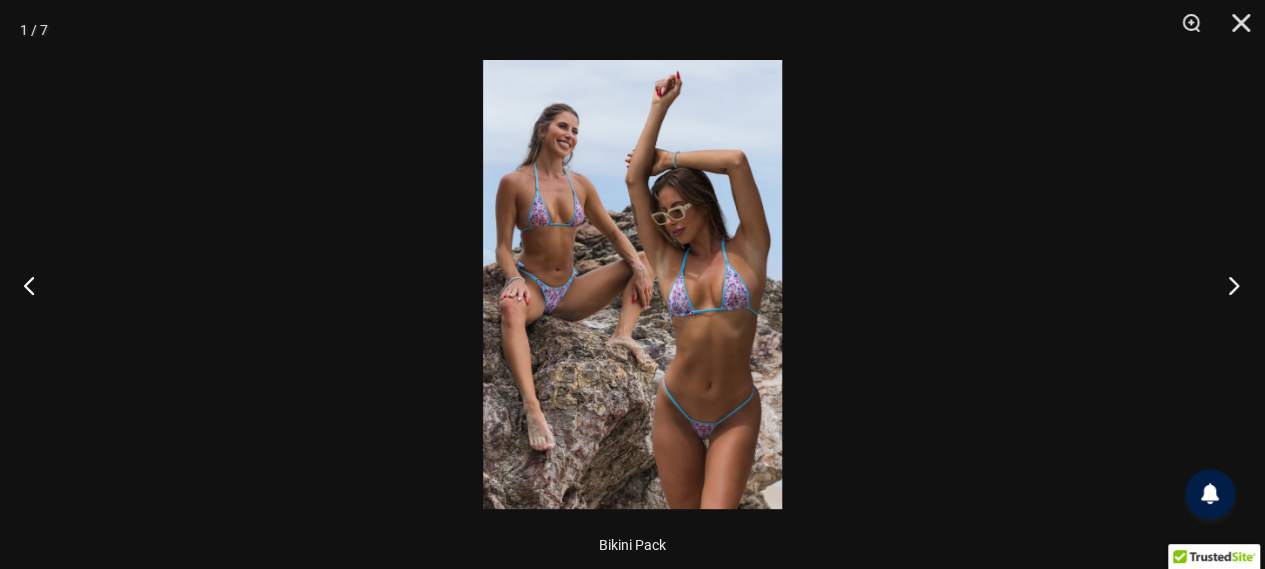 click at bounding box center (1227, 285) 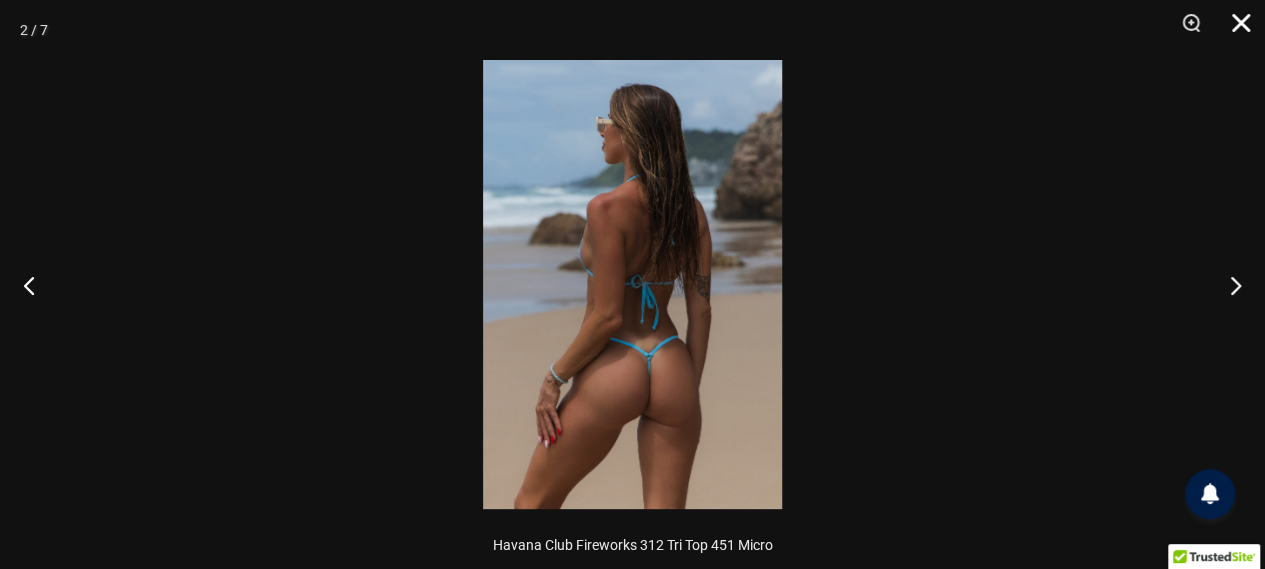 click at bounding box center [1234, 30] 